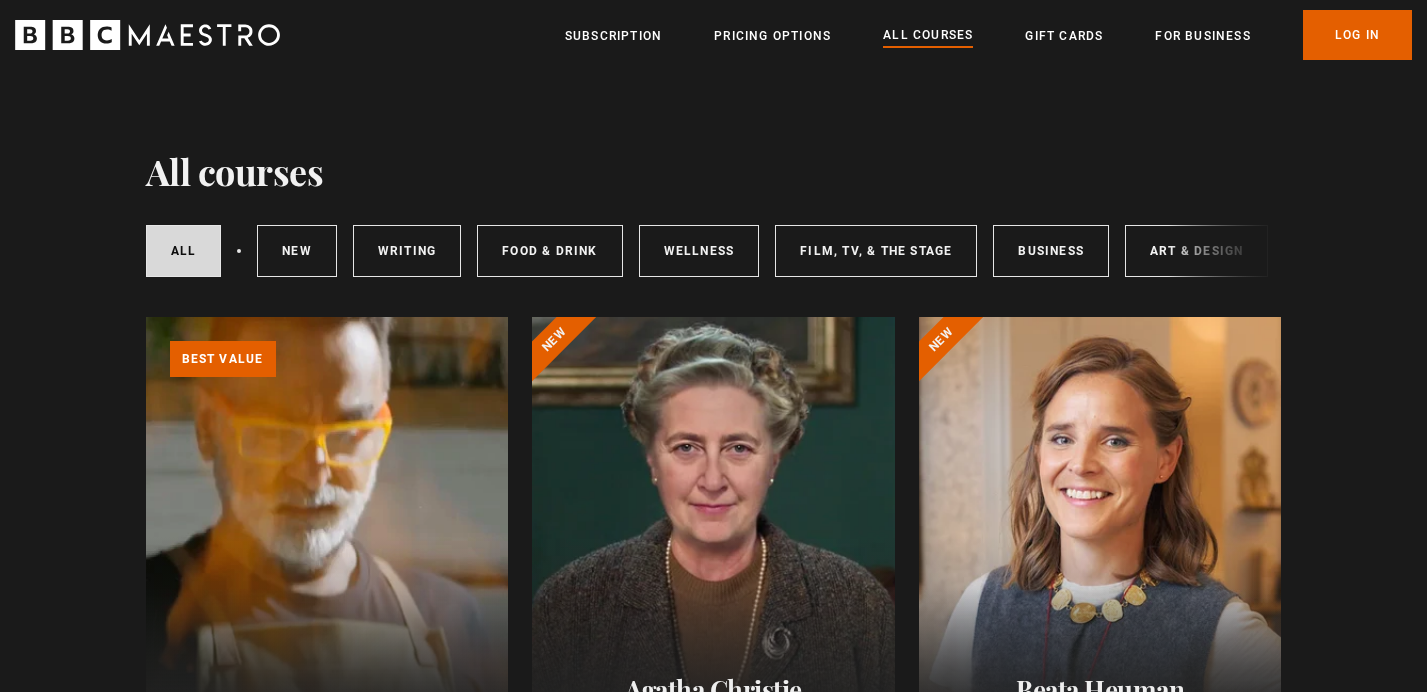 scroll, scrollTop: 0, scrollLeft: 0, axis: both 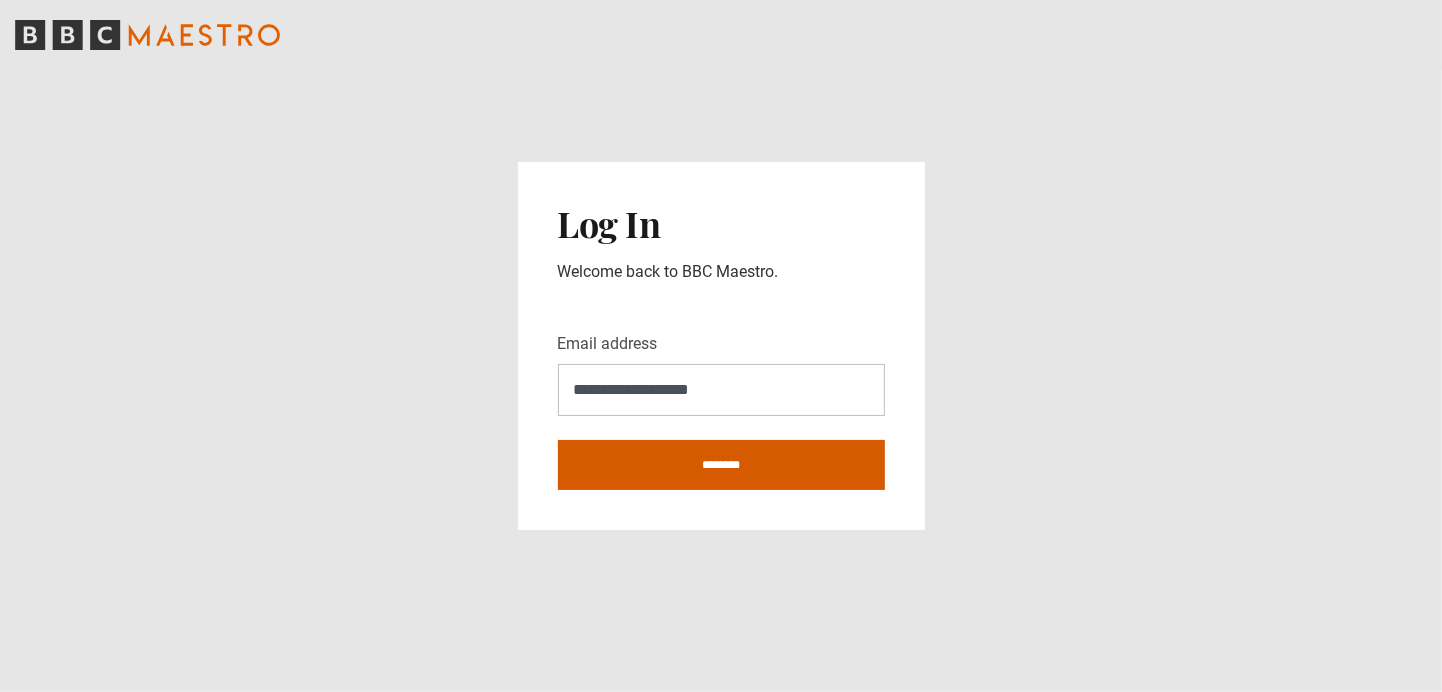 type on "**********" 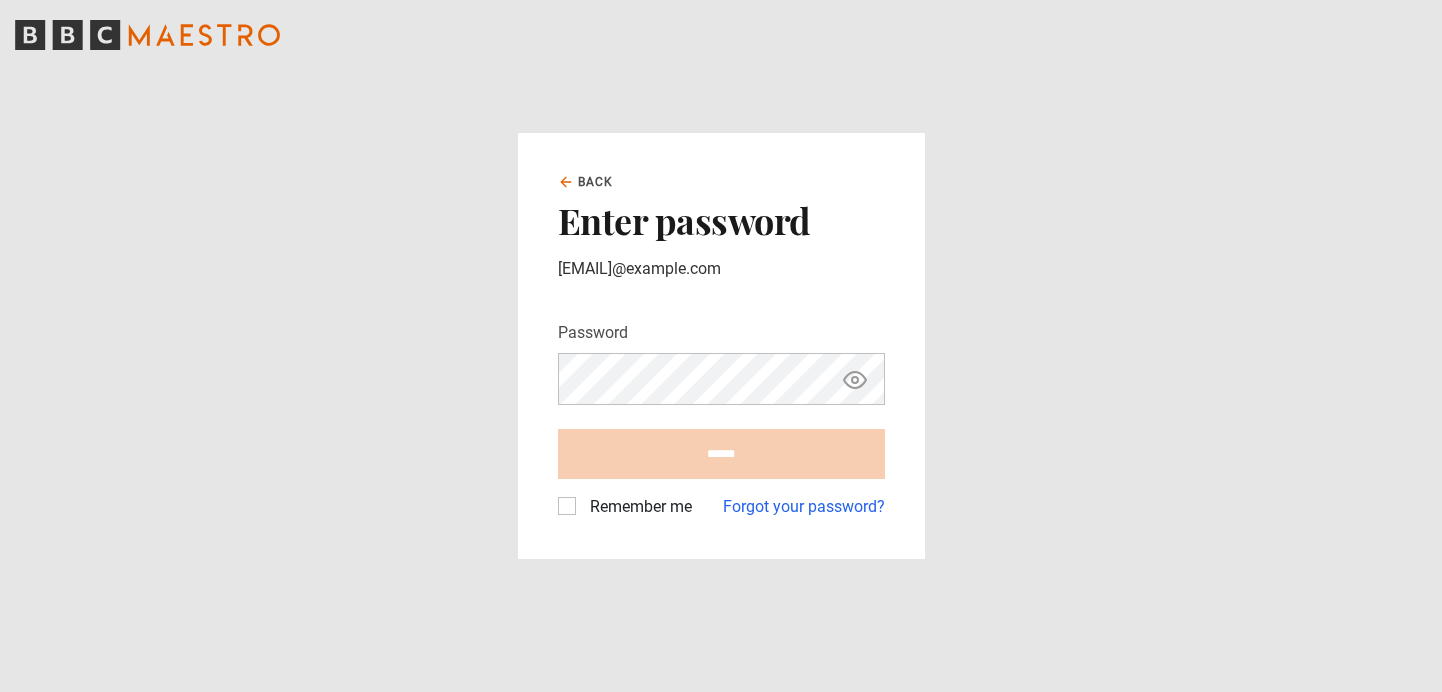 scroll, scrollTop: 0, scrollLeft: 0, axis: both 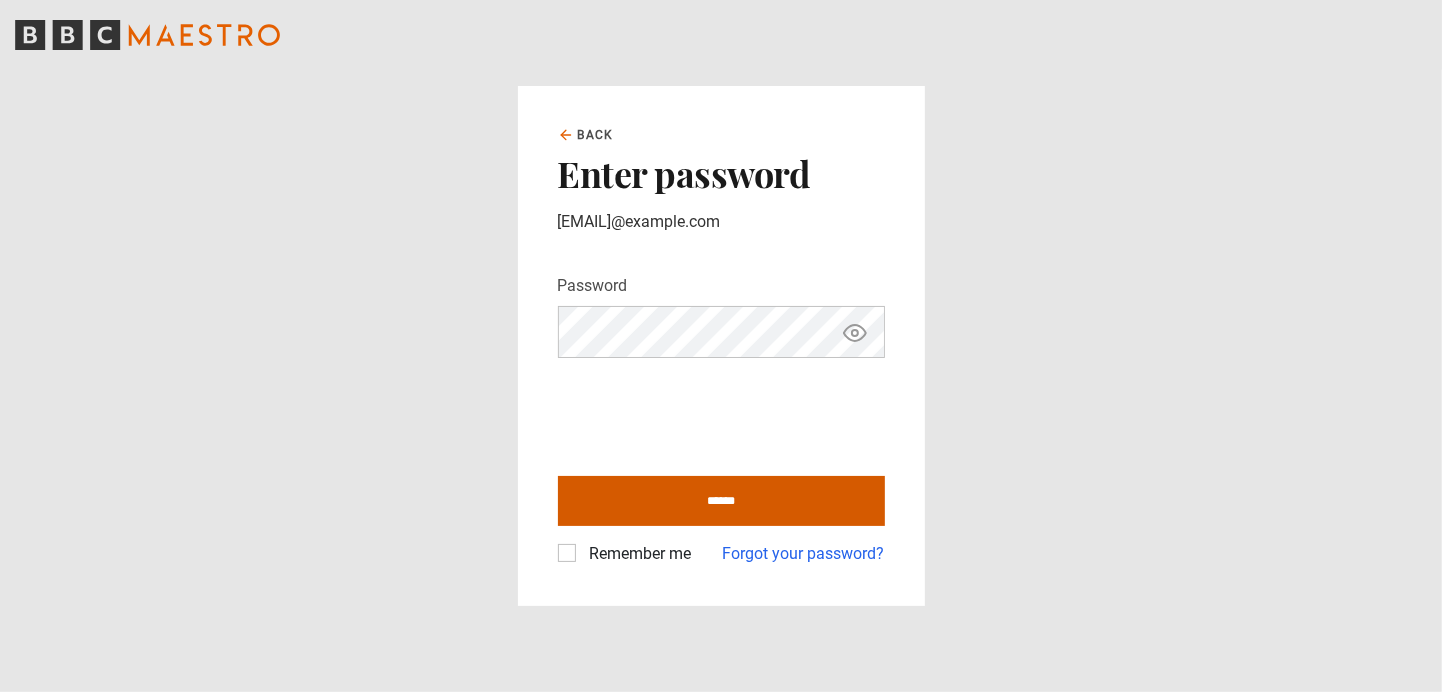 click on "******" at bounding box center (721, 501) 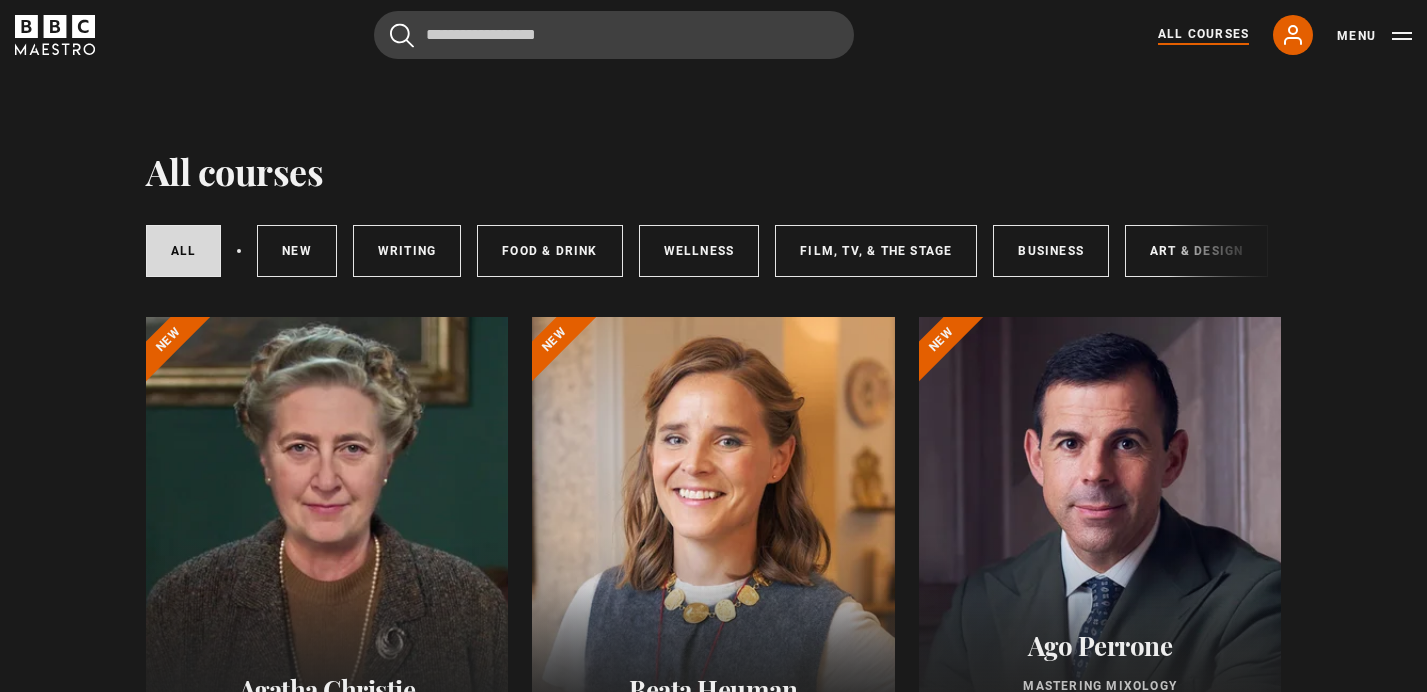 scroll, scrollTop: 0, scrollLeft: 0, axis: both 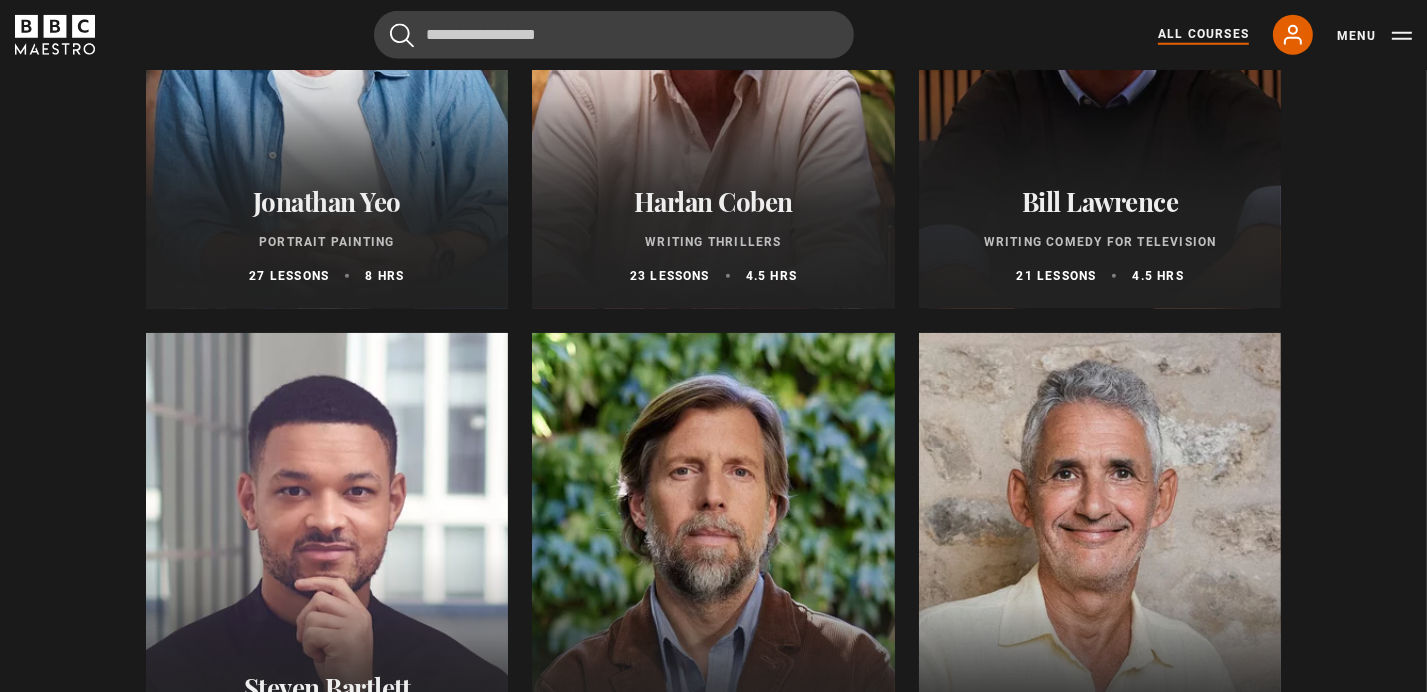 click at bounding box center [327, 69] 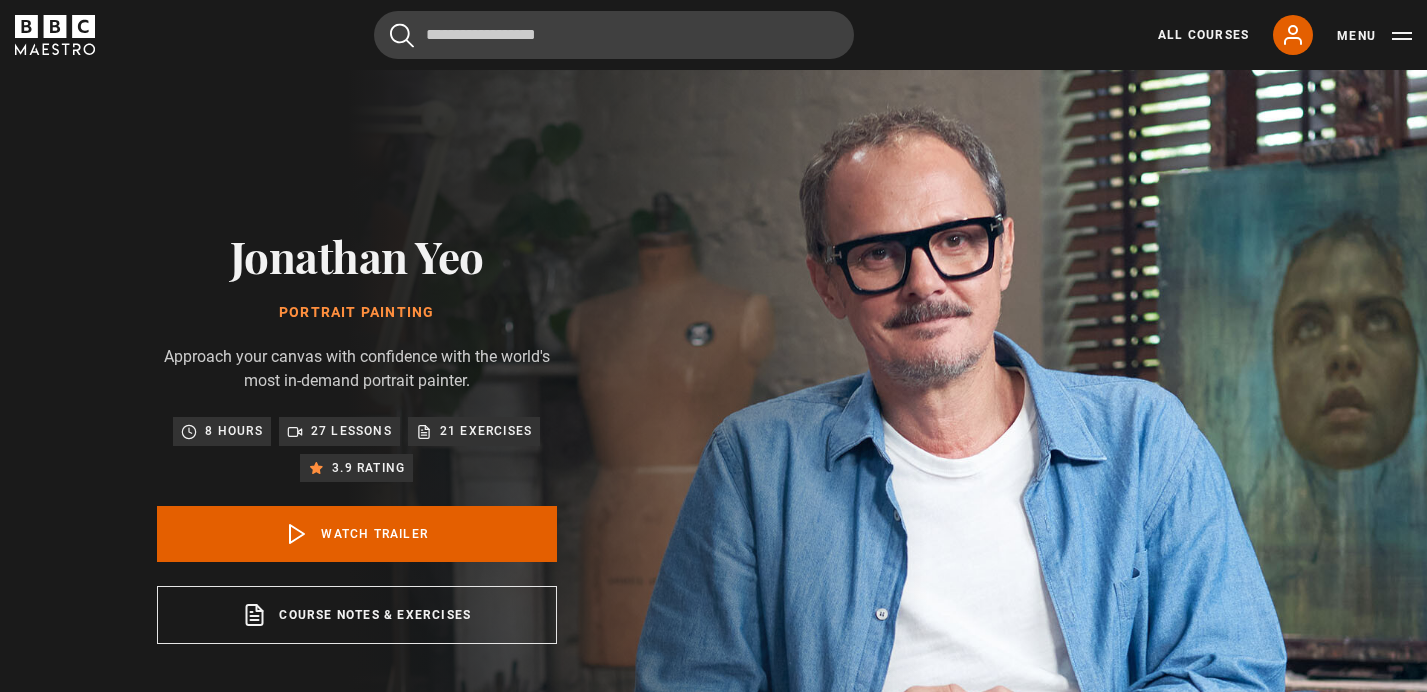 scroll, scrollTop: 1499, scrollLeft: 0, axis: vertical 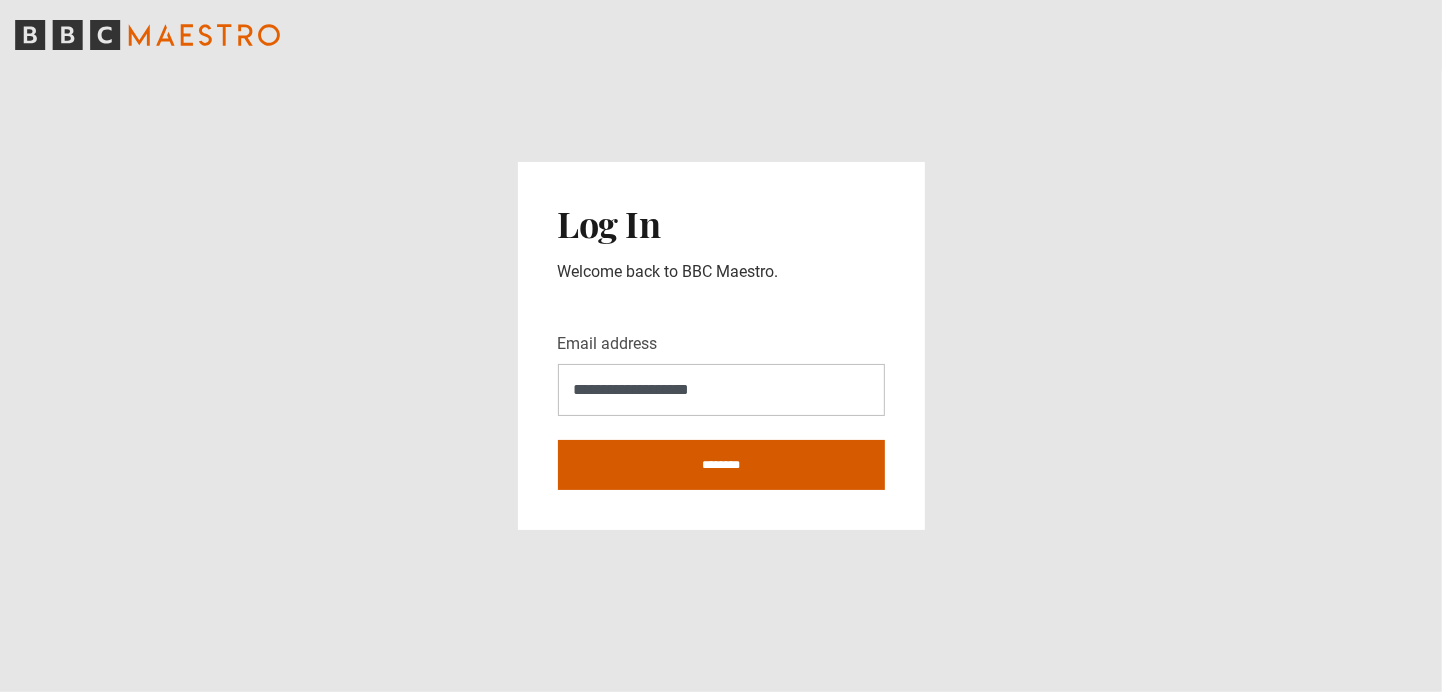click on "********" at bounding box center [721, 465] 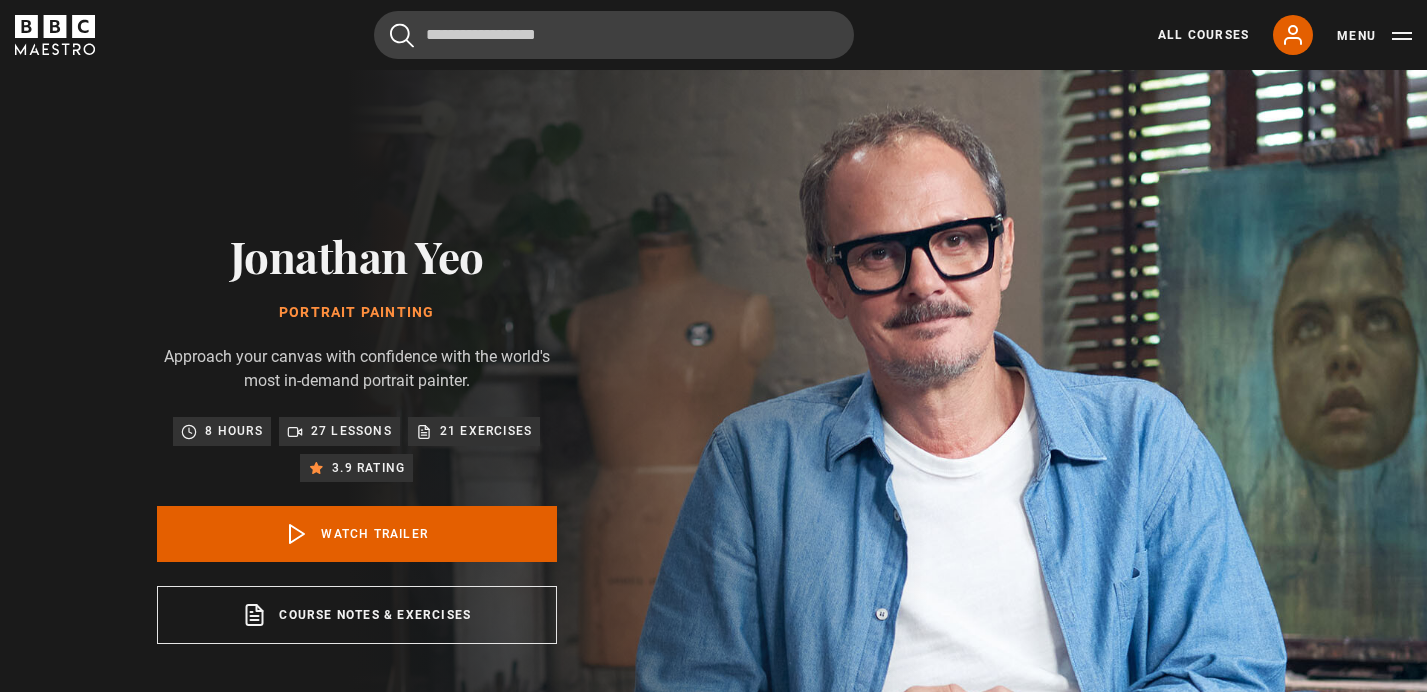 scroll, scrollTop: 0, scrollLeft: 0, axis: both 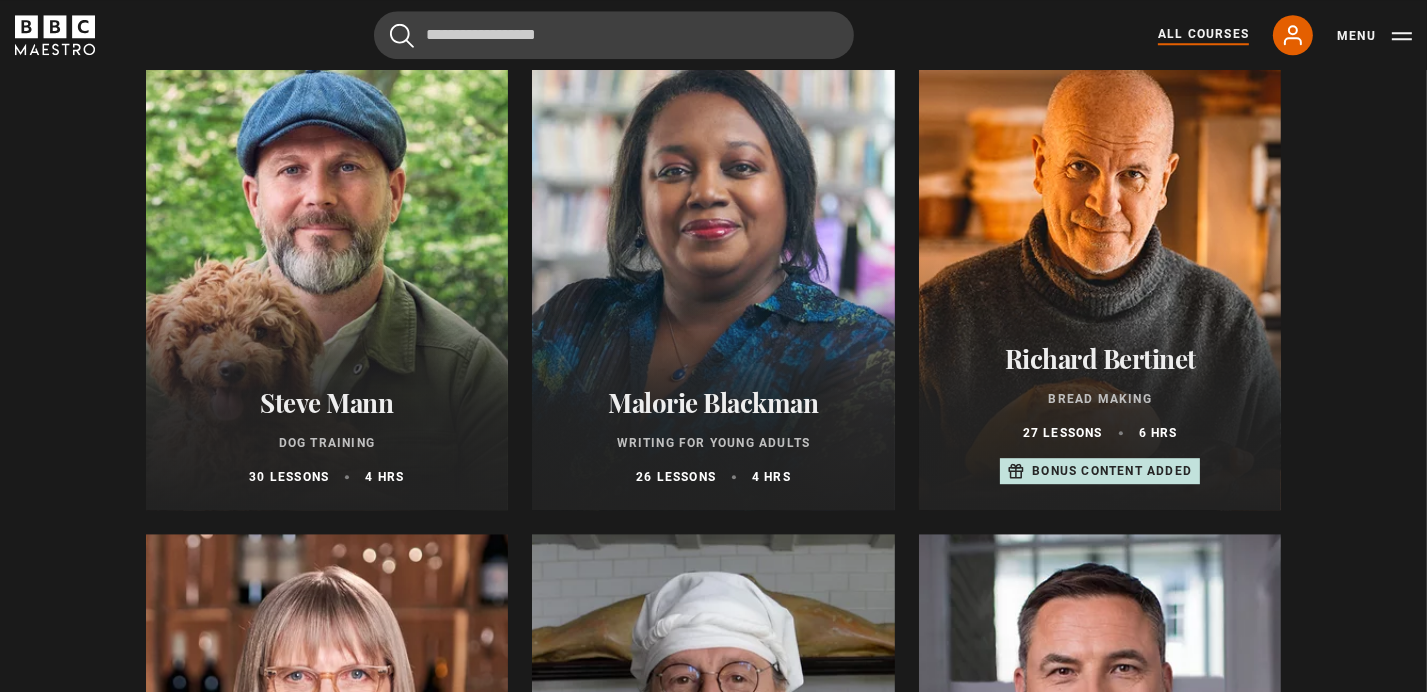 click at bounding box center [1100, 270] 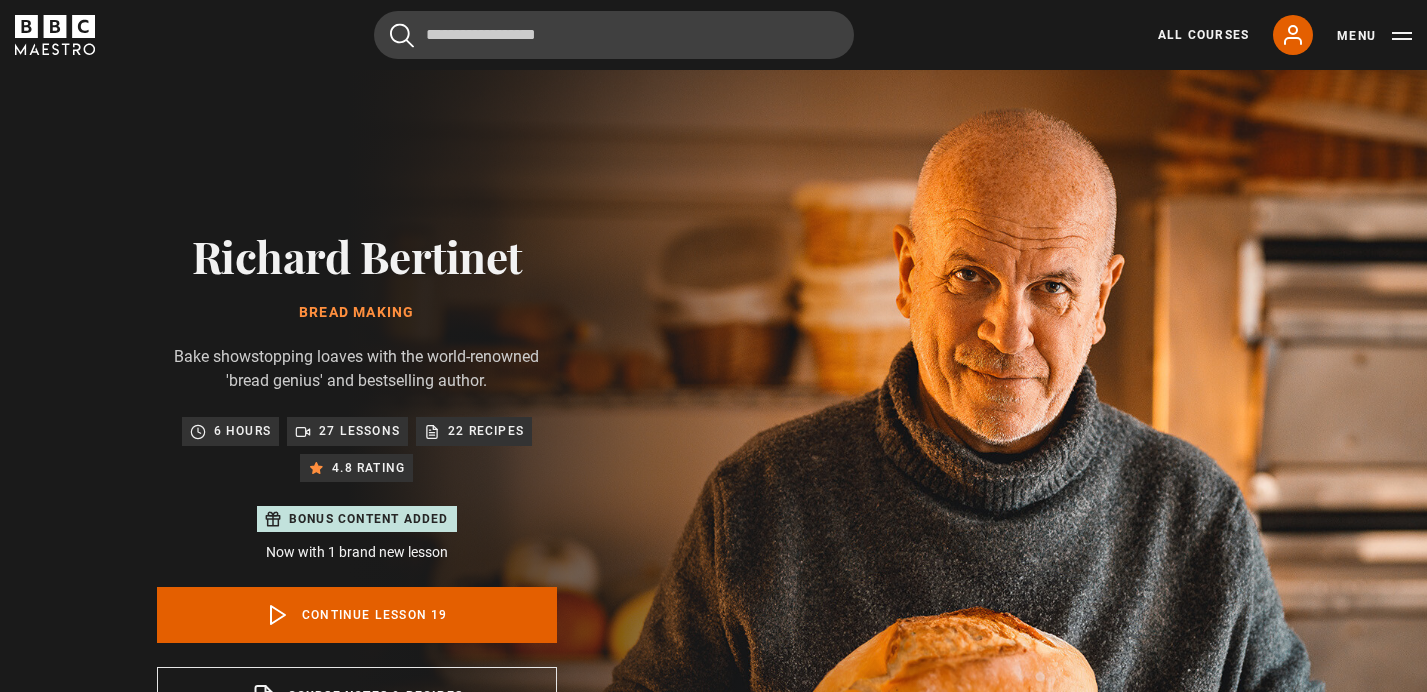 scroll, scrollTop: 884, scrollLeft: 0, axis: vertical 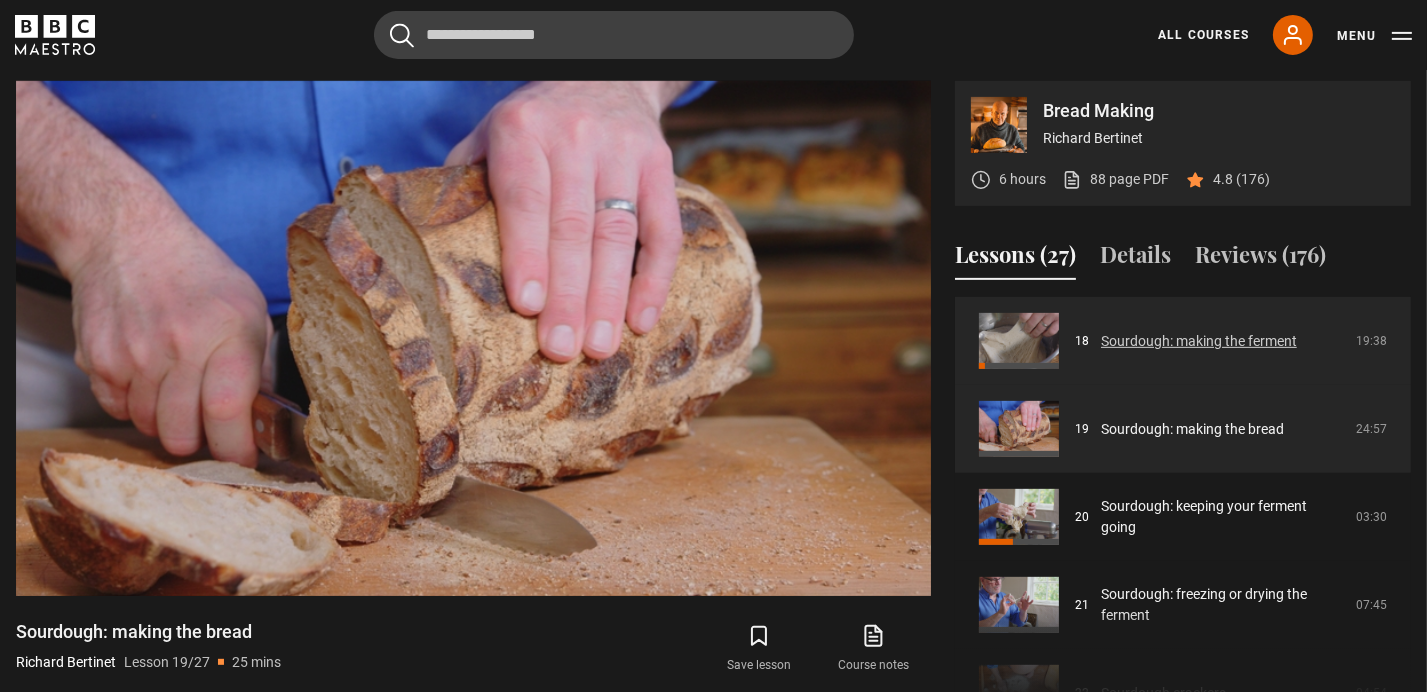 click on "Sourdough: making the ferment" at bounding box center (1199, 341) 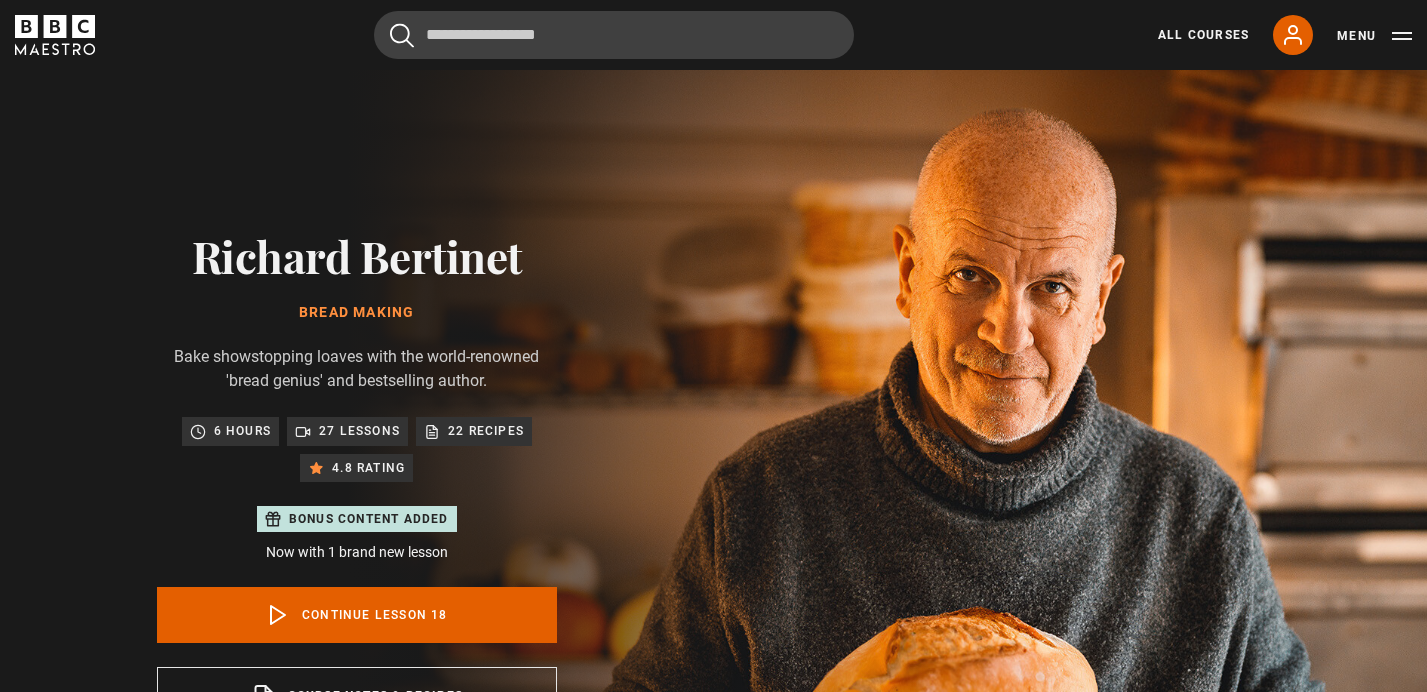 scroll, scrollTop: 884, scrollLeft: 0, axis: vertical 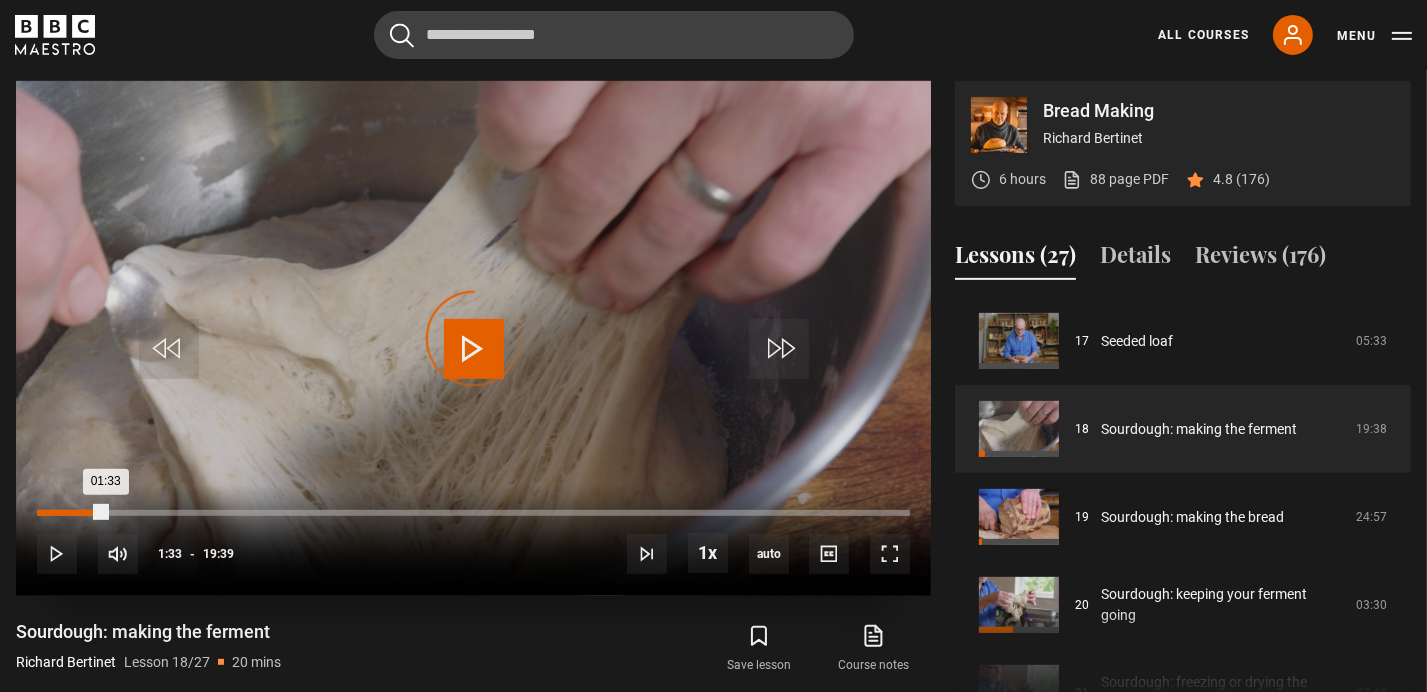 drag, startPoint x: 106, startPoint y: 513, endPoint x: 49, endPoint y: 513, distance: 57 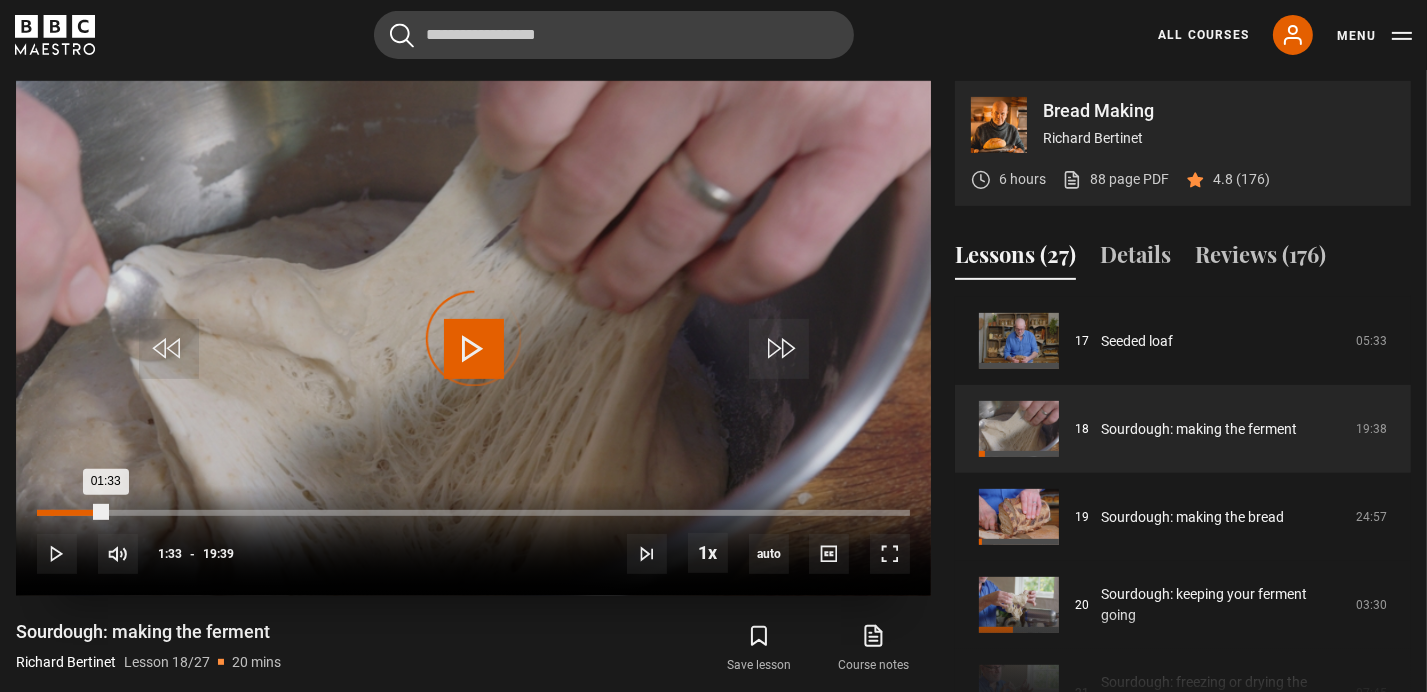 click on "01:33" at bounding box center [71, 513] 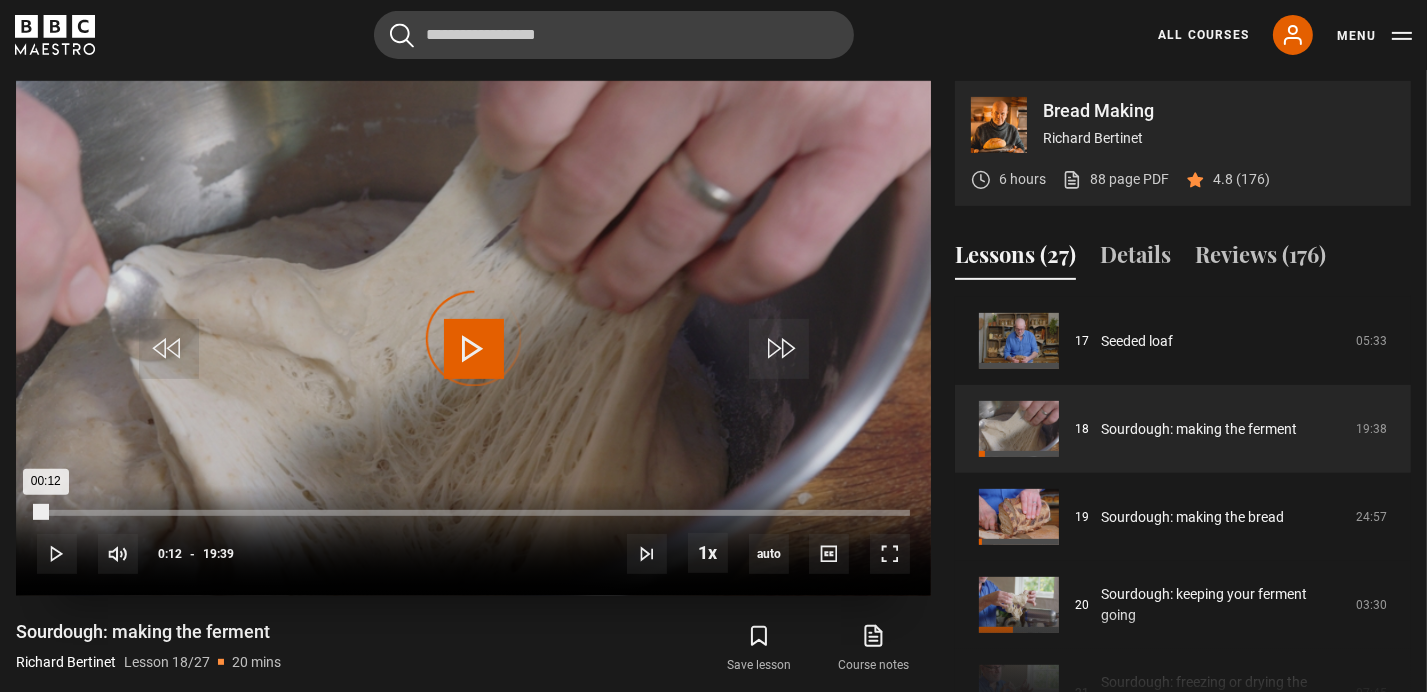 click on "Loaded :  0.00% 00:10 00:12" at bounding box center (473, 513) 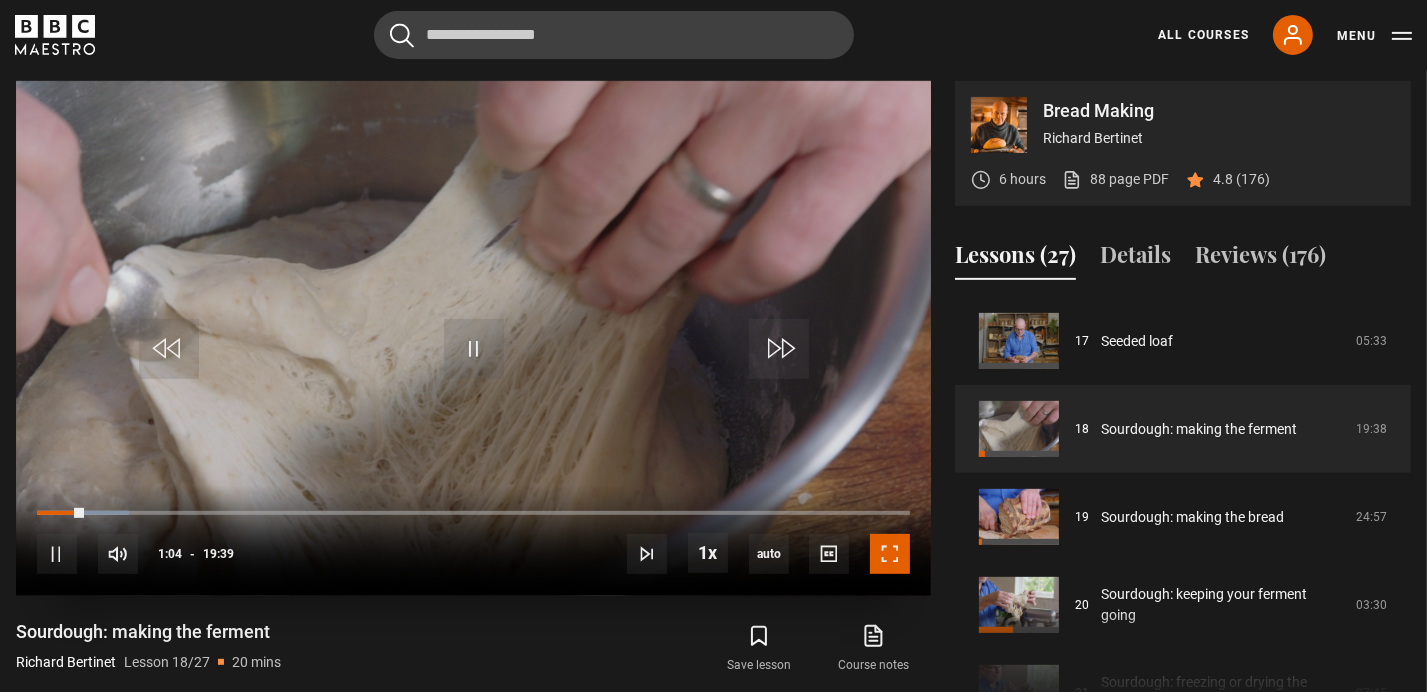click at bounding box center (890, 554) 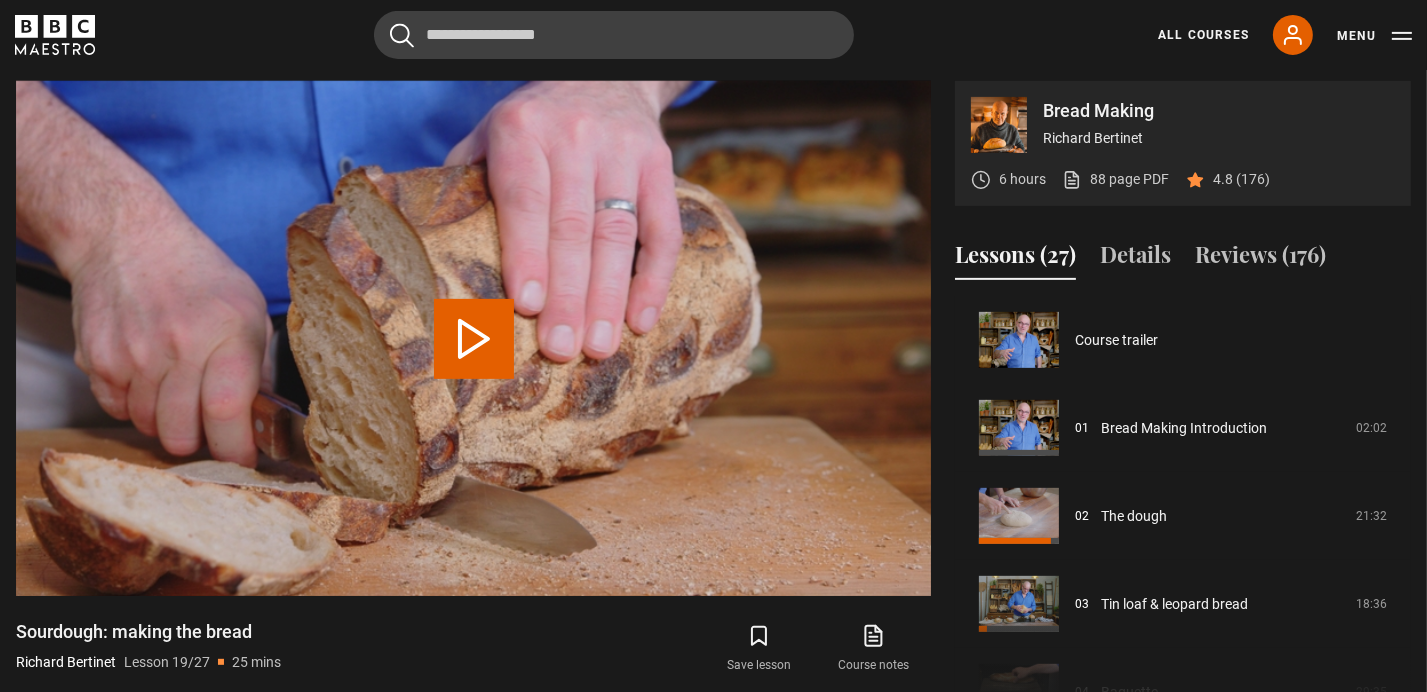 scroll, scrollTop: 1583, scrollLeft: 0, axis: vertical 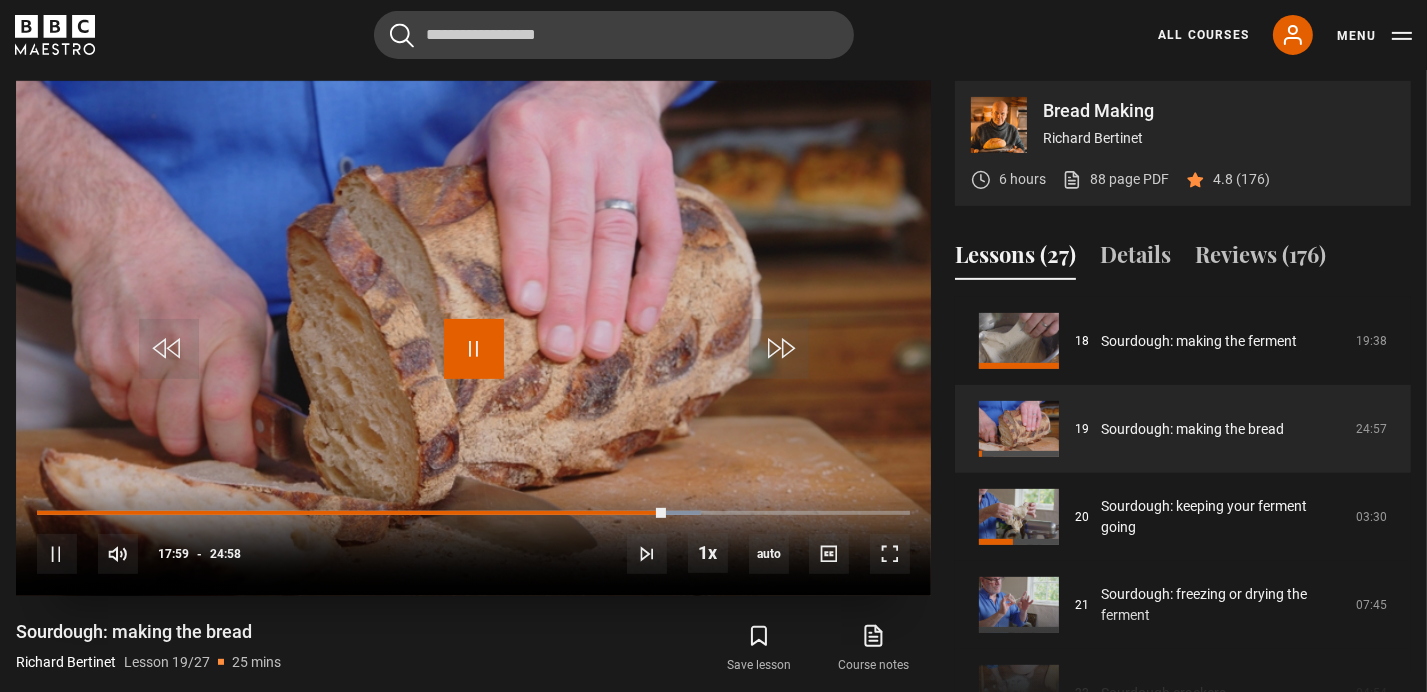 click at bounding box center (474, 349) 